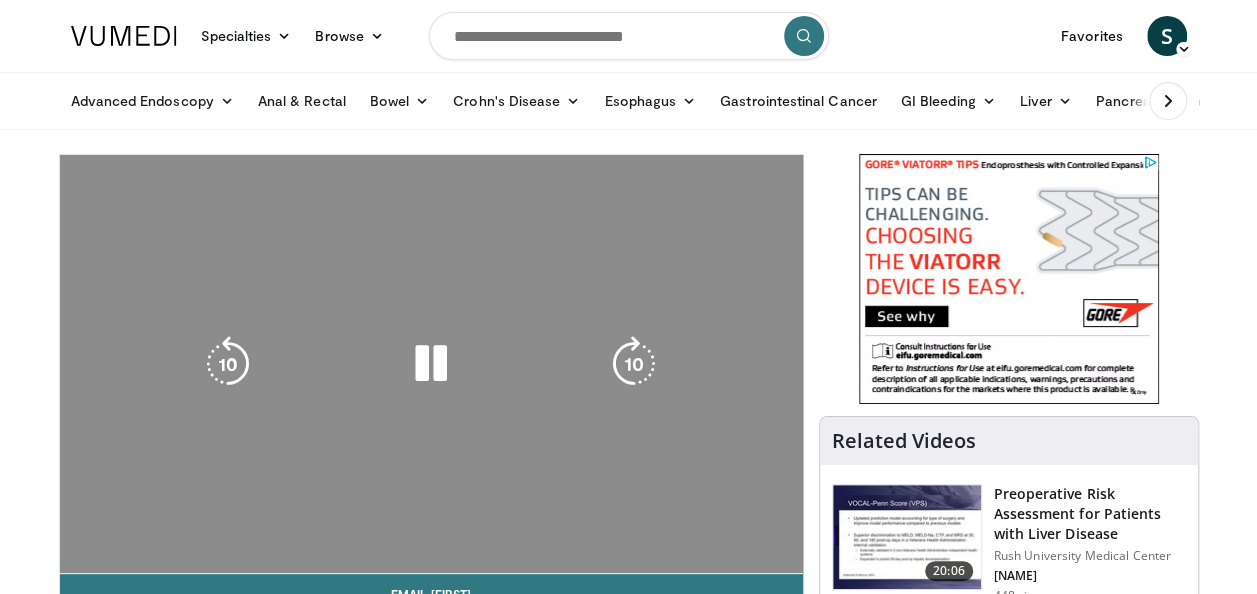 scroll, scrollTop: 0, scrollLeft: 0, axis: both 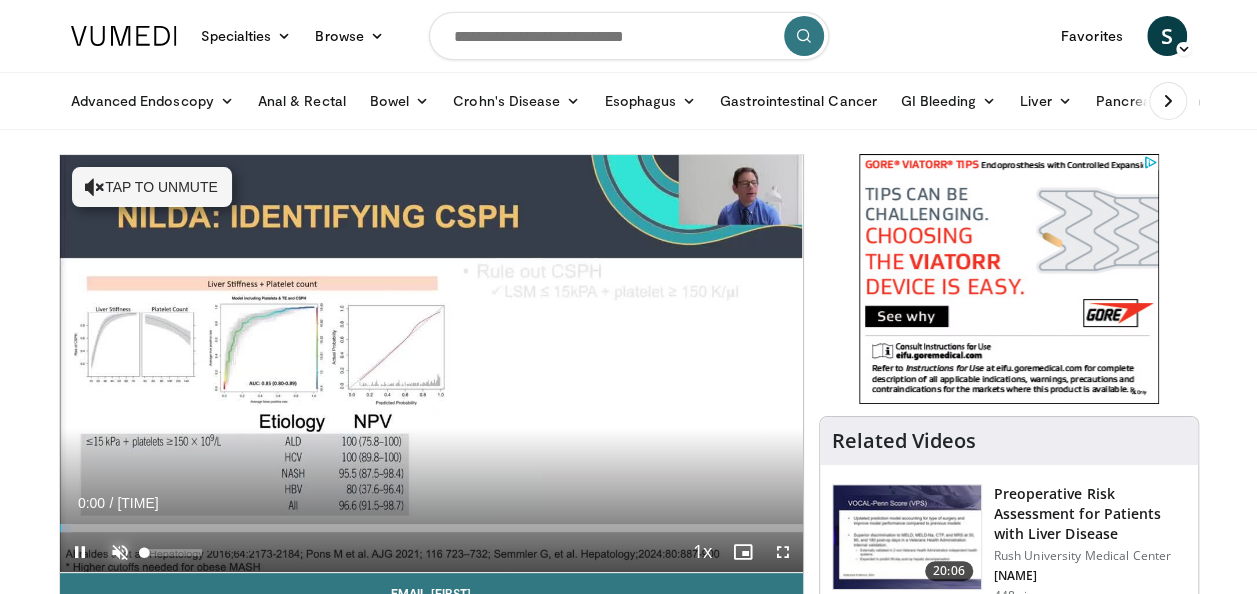 click at bounding box center (120, 552) 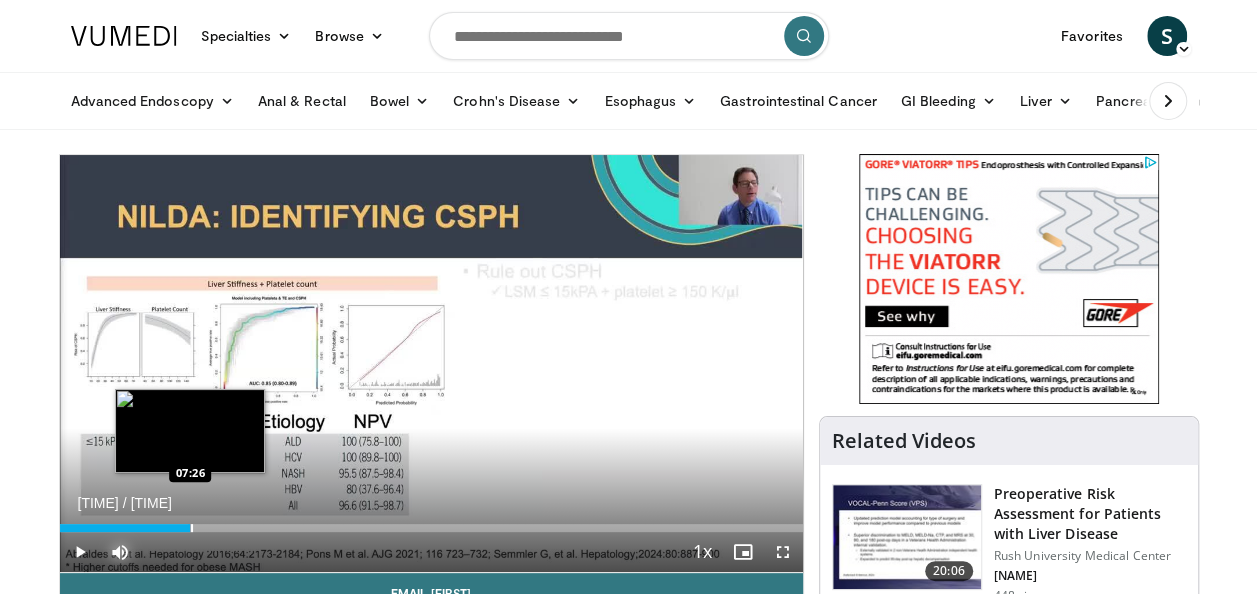 click at bounding box center [192, 528] 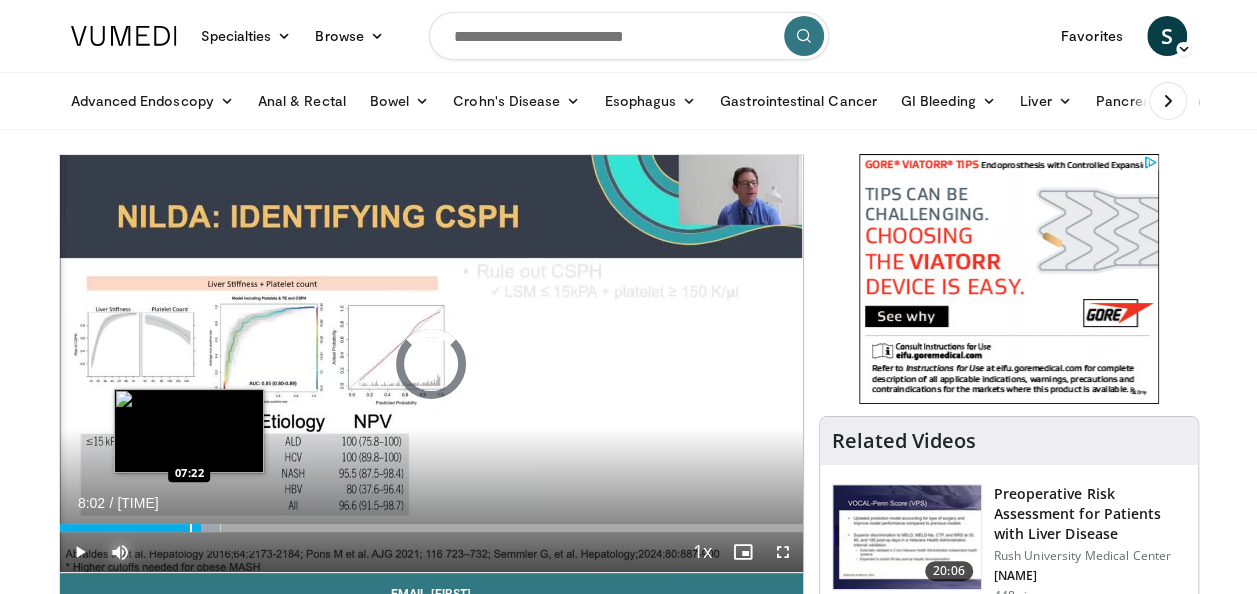 click at bounding box center [191, 528] 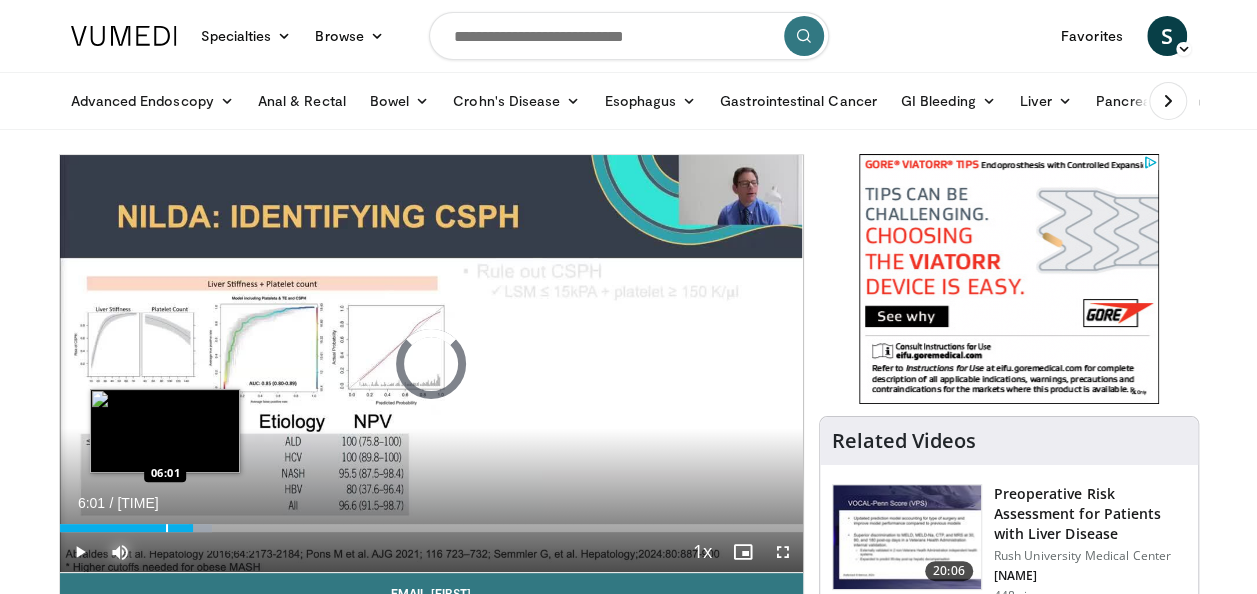 click at bounding box center [167, 528] 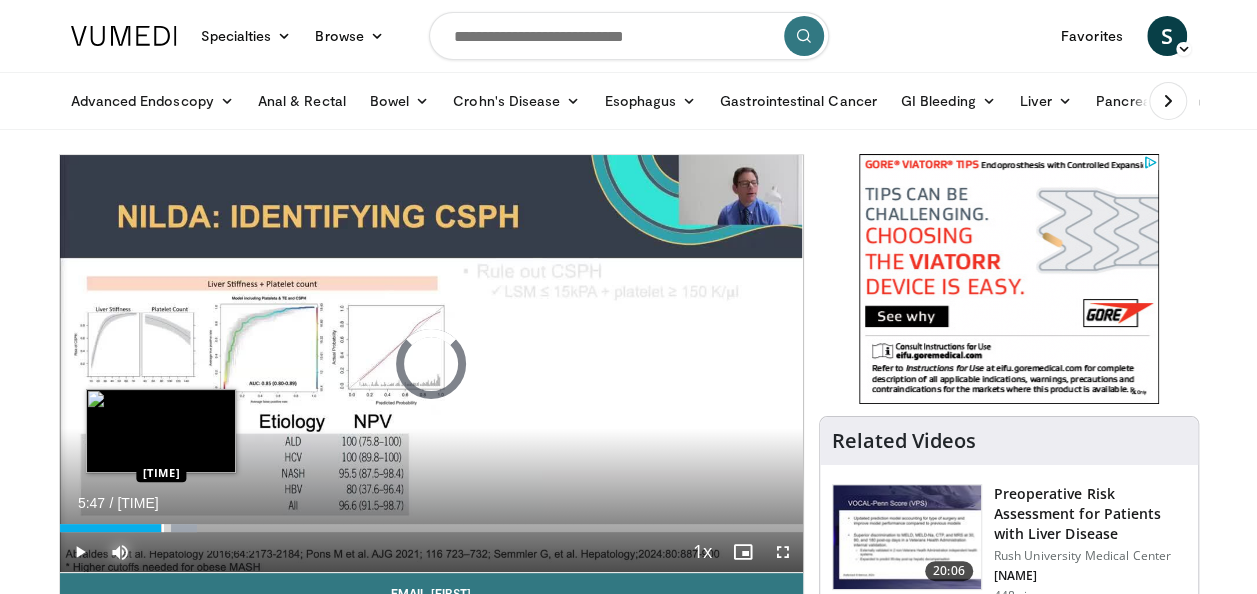 click at bounding box center [163, 528] 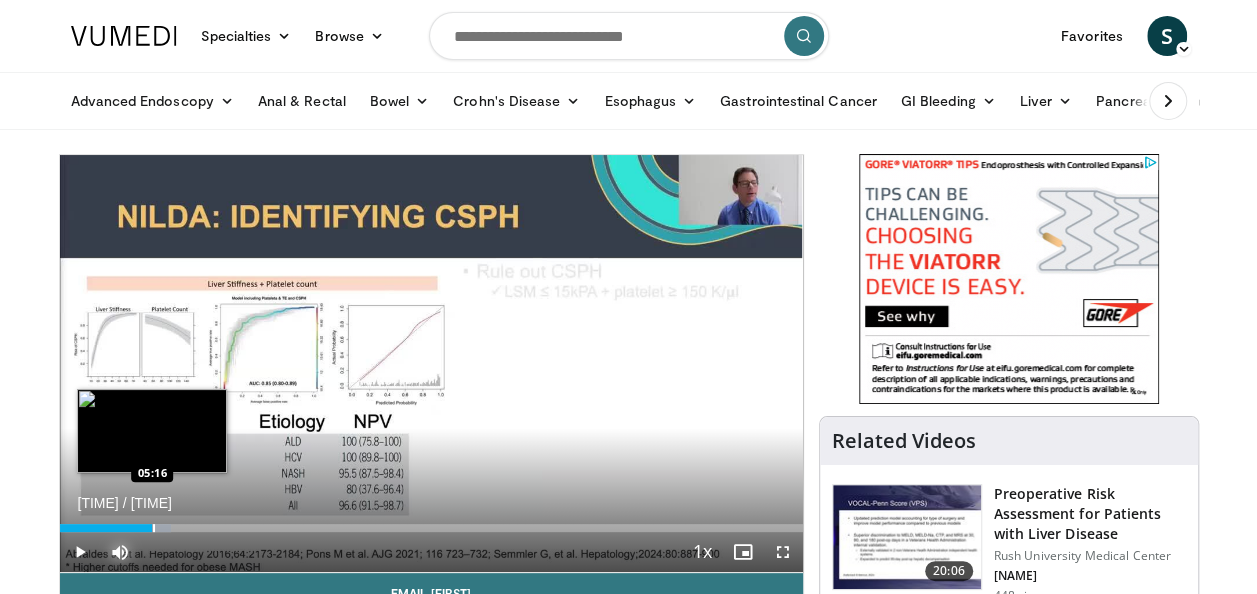 click at bounding box center (154, 528) 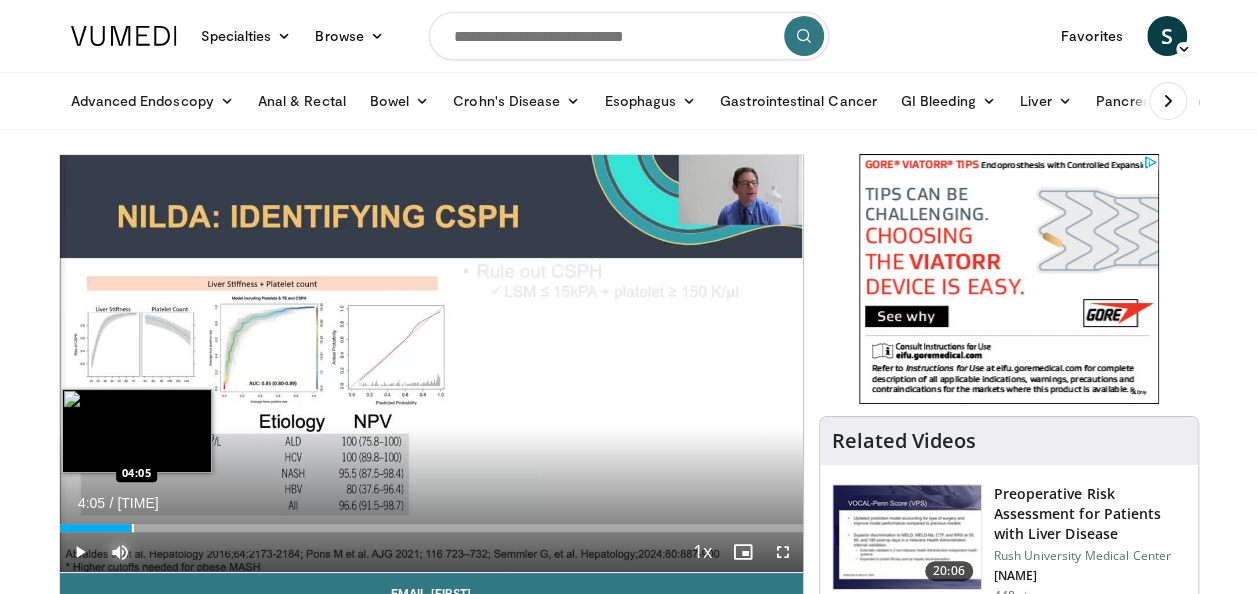 click at bounding box center [133, 528] 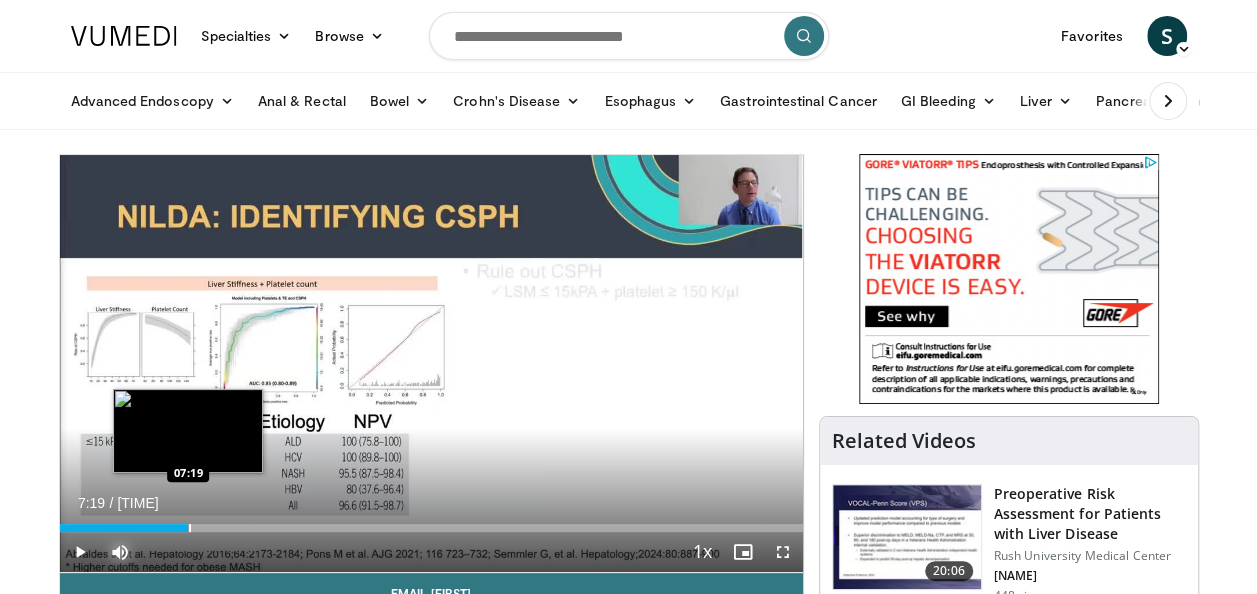 click at bounding box center (190, 528) 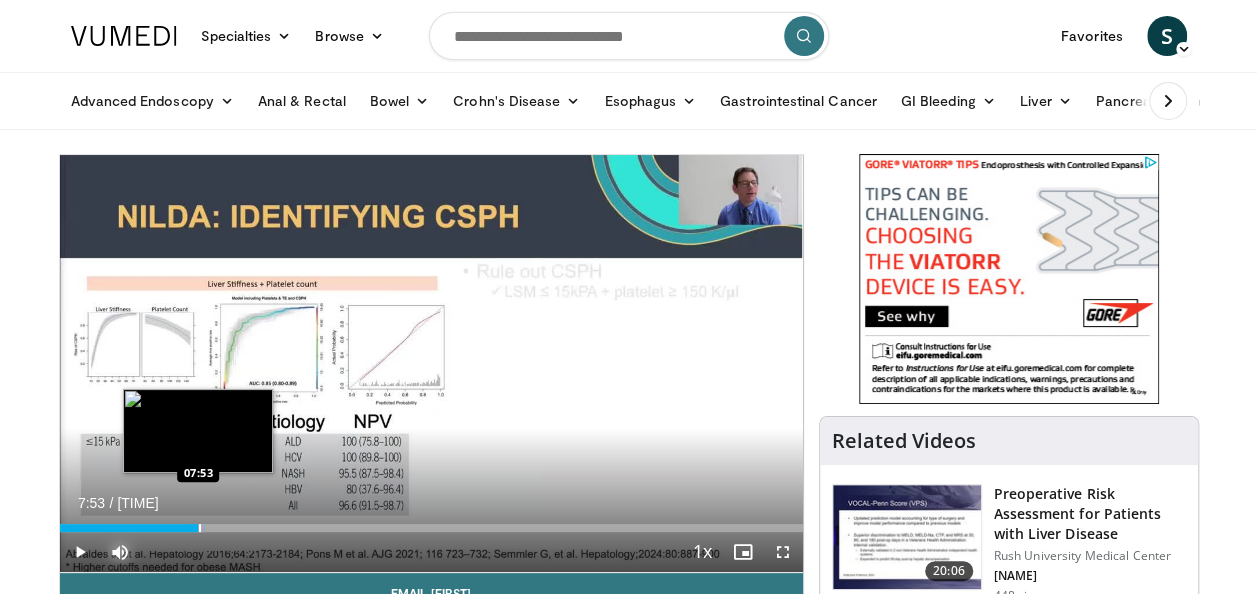 click on "Loaded :  19.70% 07:53 07:53" at bounding box center (431, 528) 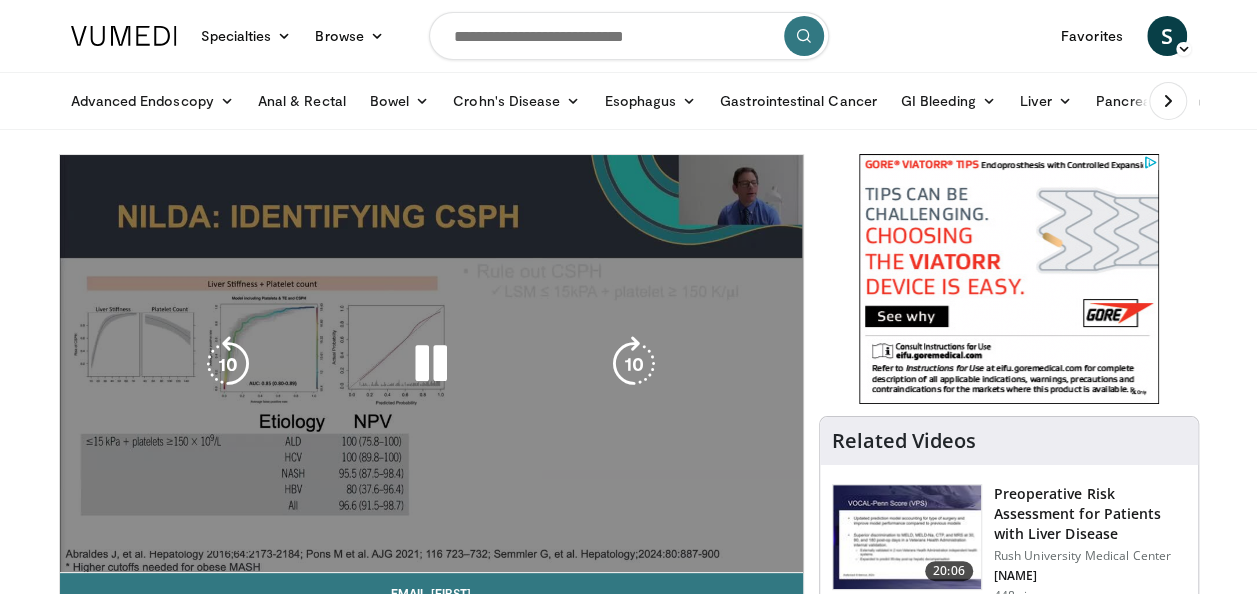 click on "**********" at bounding box center (431, 364) 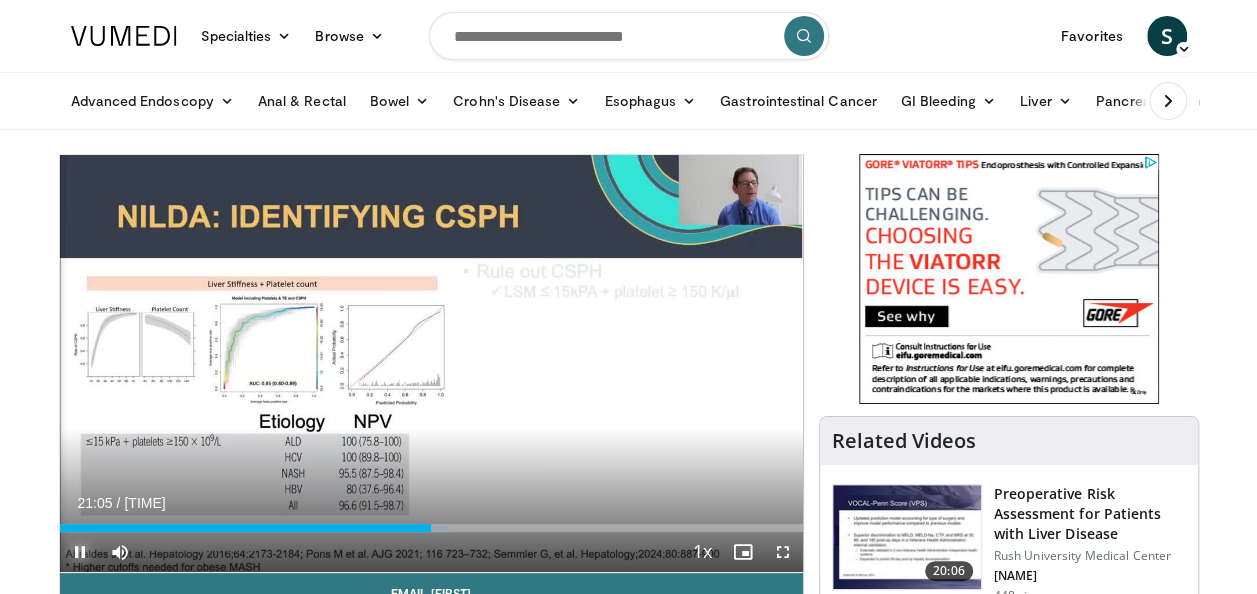 click at bounding box center (80, 552) 